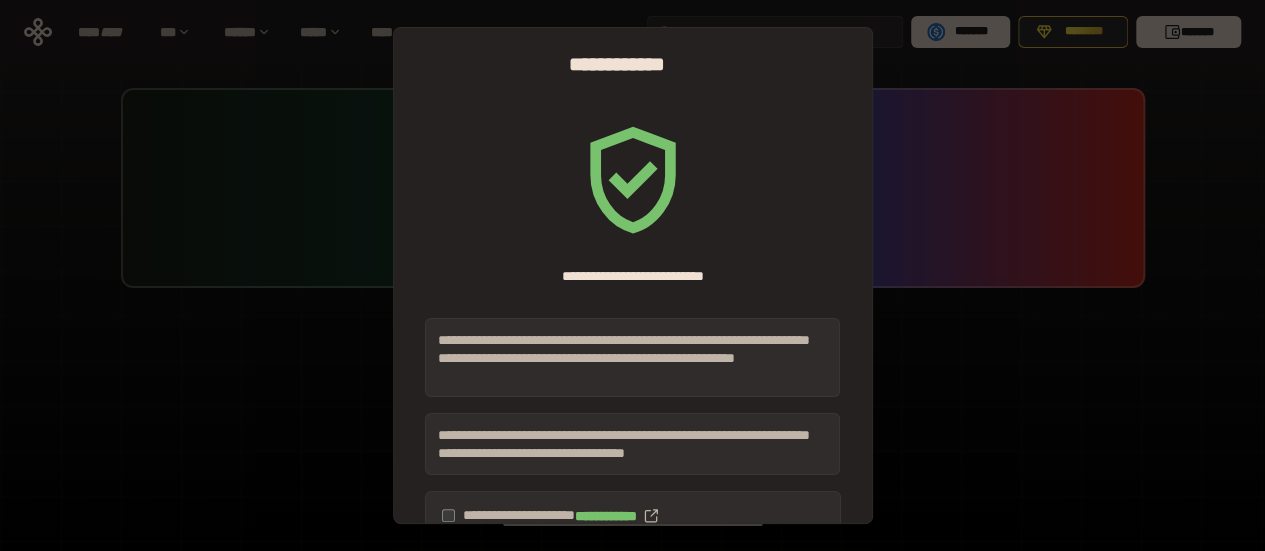 scroll, scrollTop: 200, scrollLeft: 0, axis: vertical 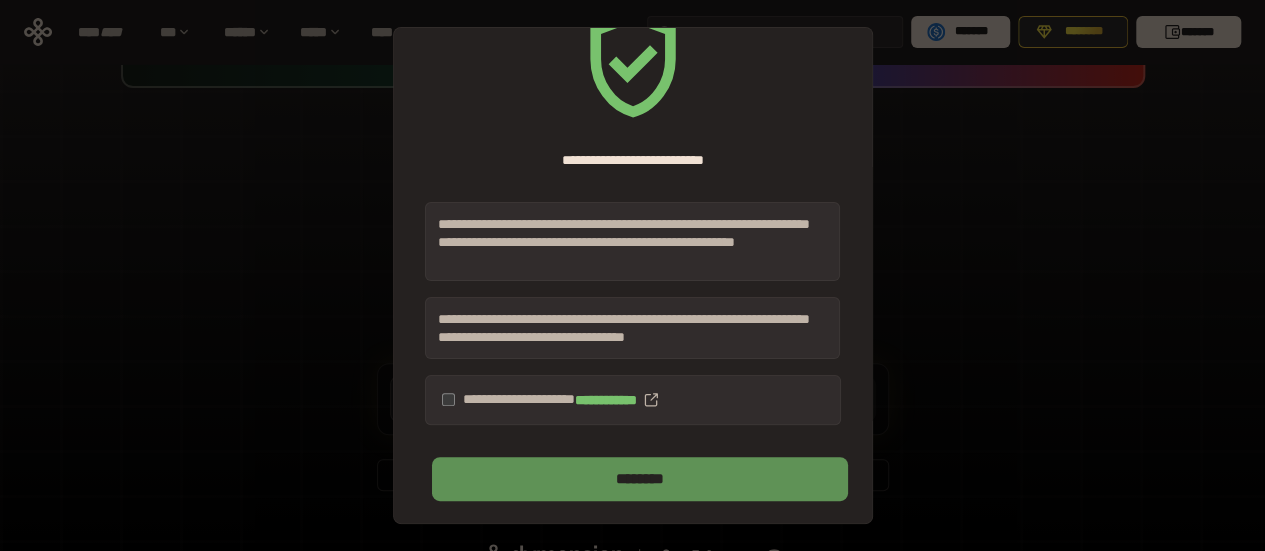 click on "********" at bounding box center (639, 479) 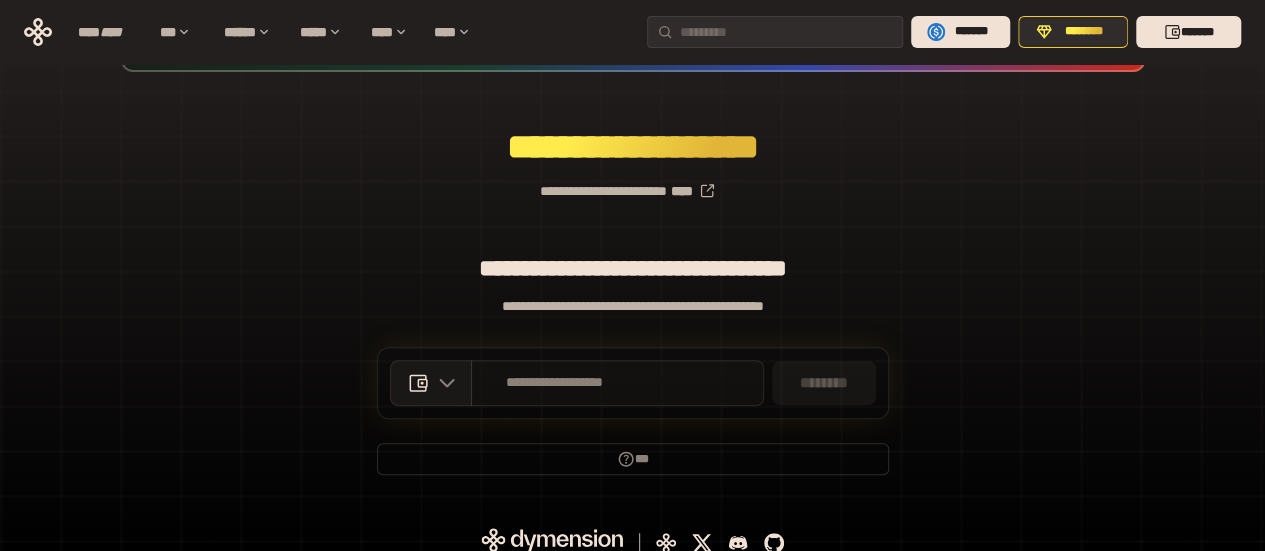 scroll, scrollTop: 231, scrollLeft: 0, axis: vertical 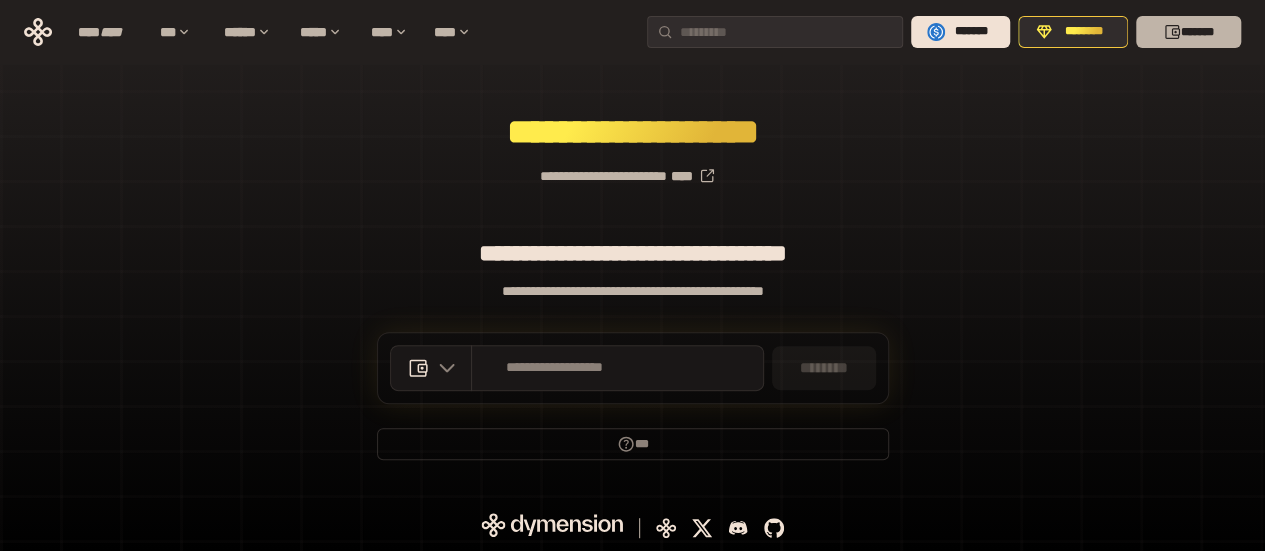 click on "*******" at bounding box center (1188, 32) 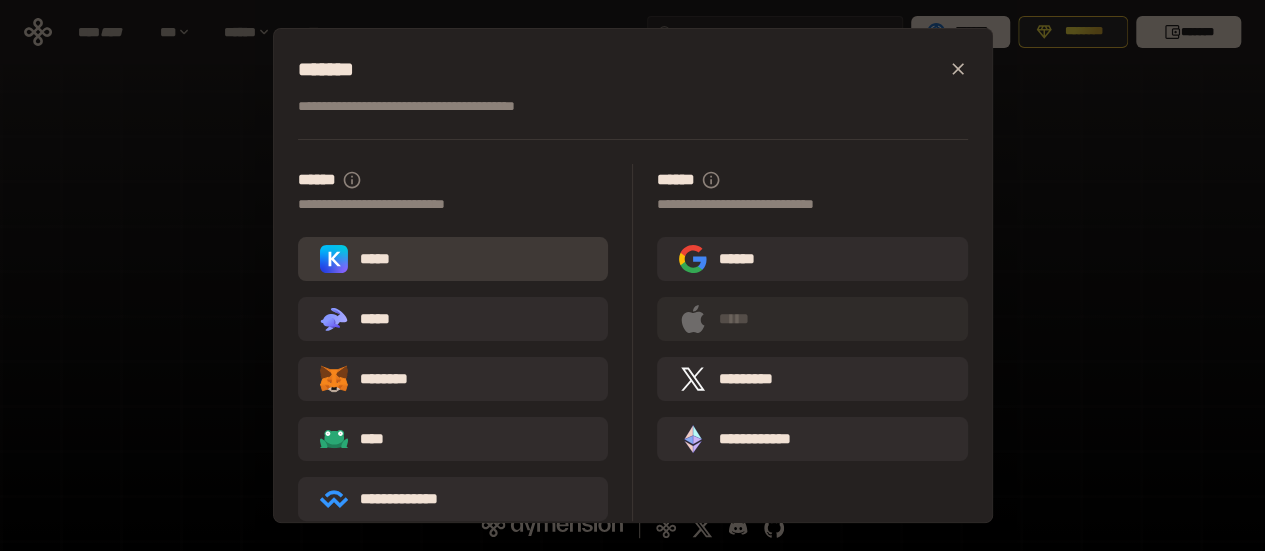 click on "*****" at bounding box center (453, 259) 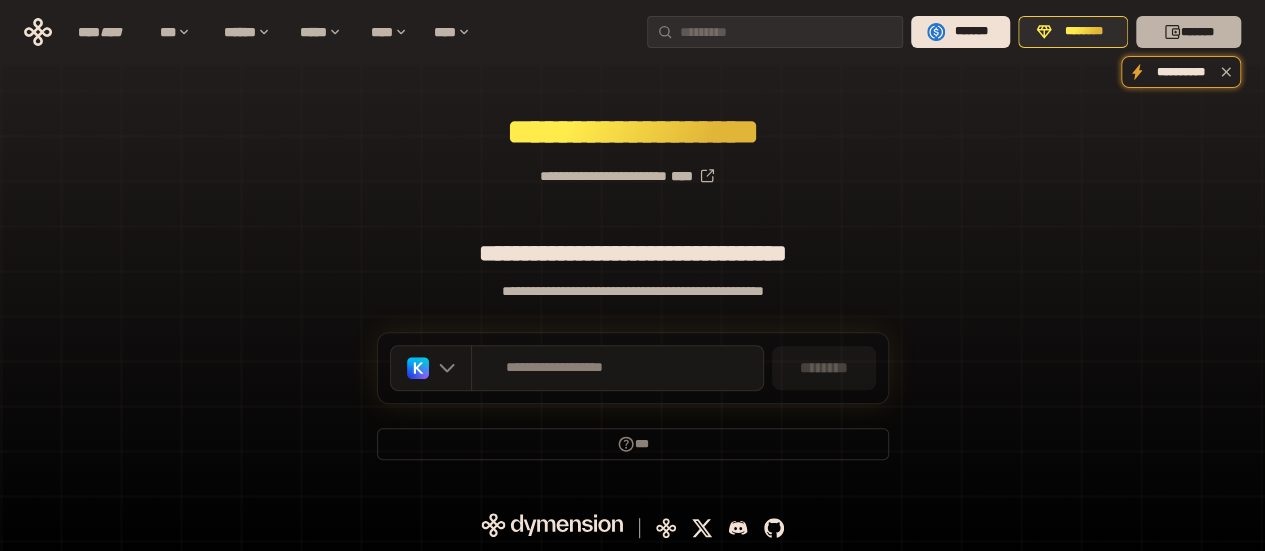 click on "*******" at bounding box center (1188, 32) 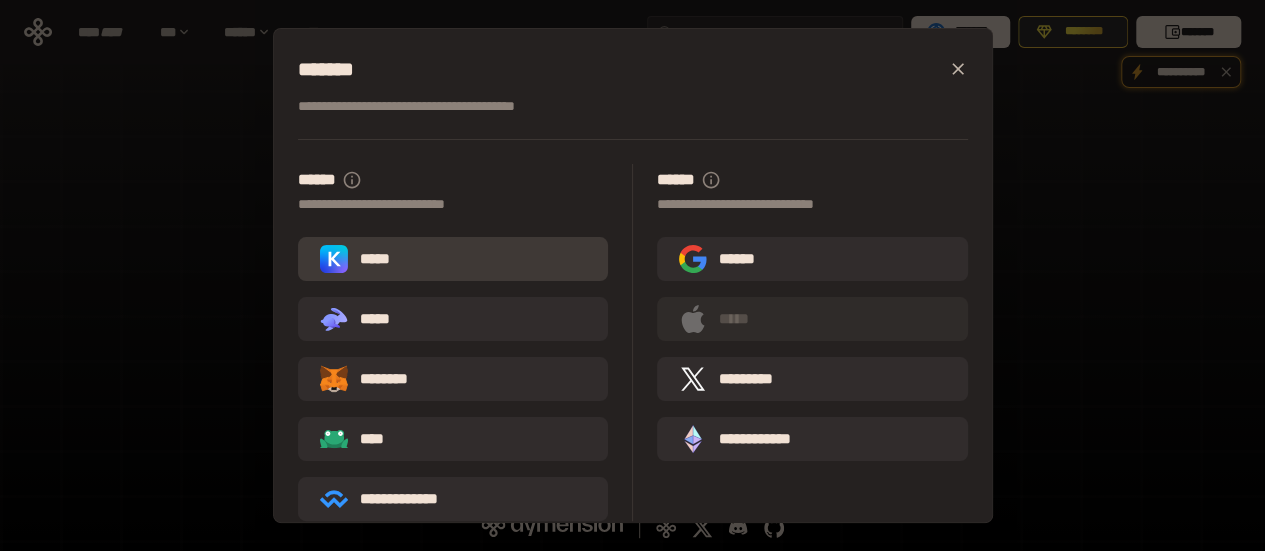 click on "*****" at bounding box center (453, 259) 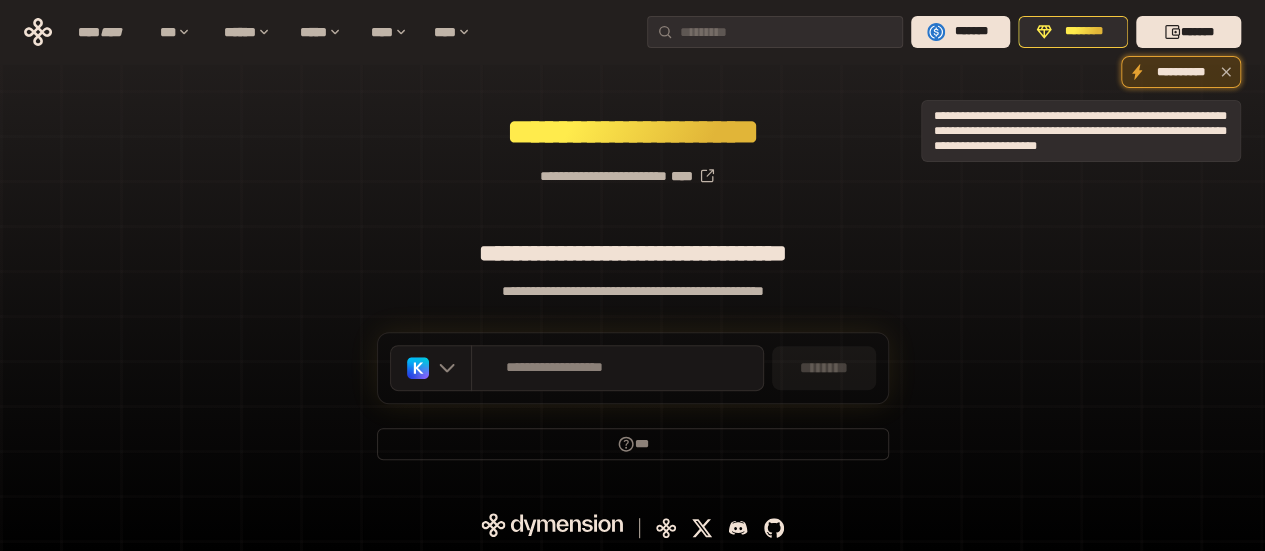 click on "**********" at bounding box center [1181, 72] 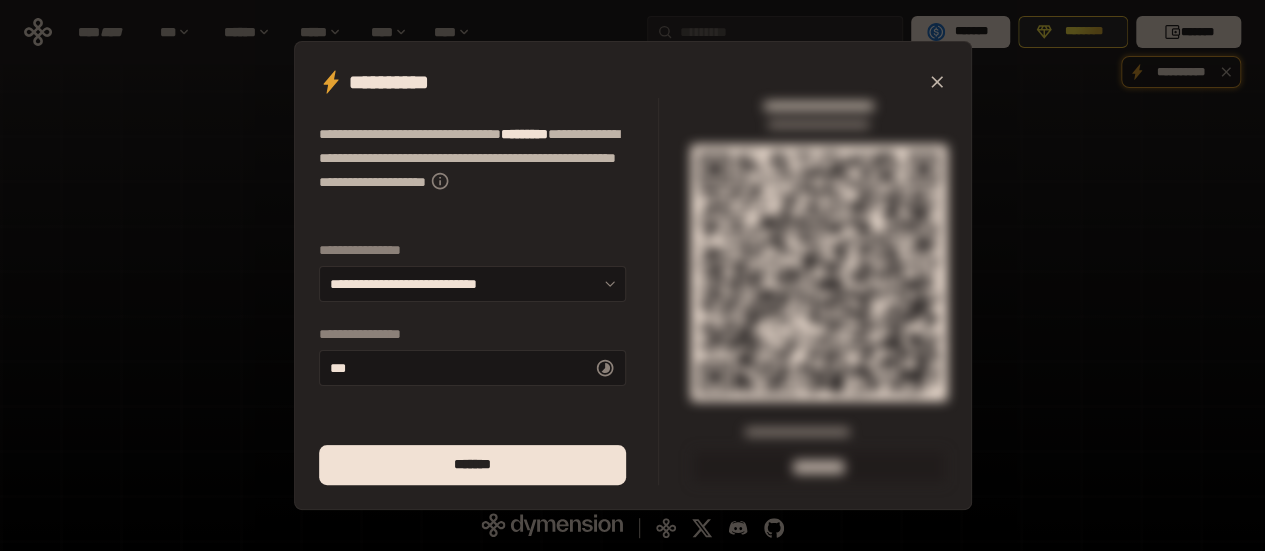 click 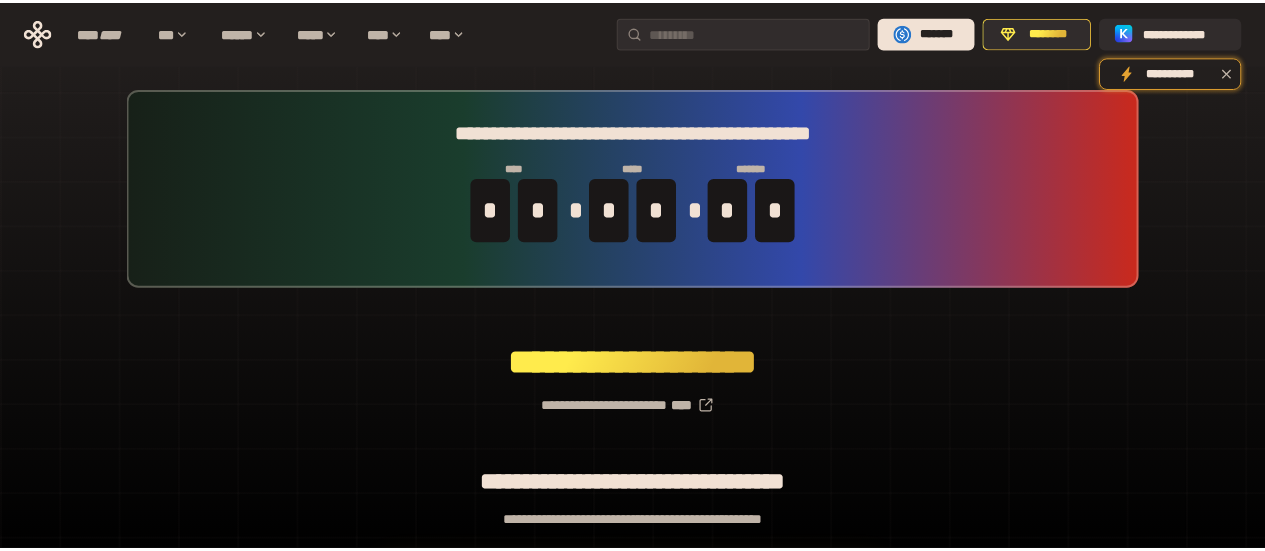 scroll, scrollTop: 0, scrollLeft: 0, axis: both 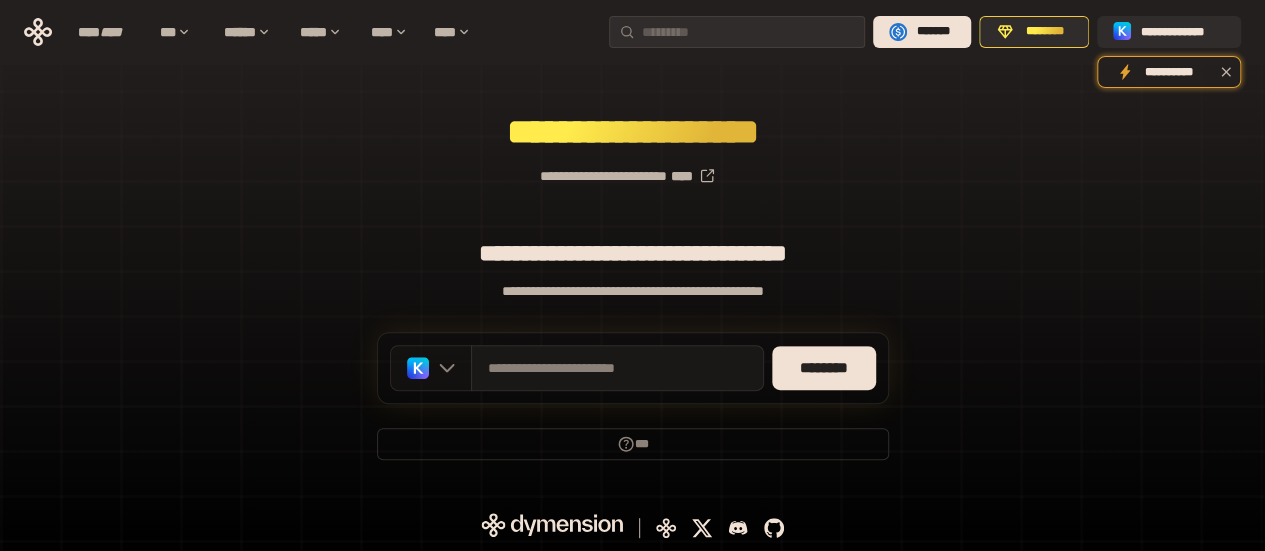 click 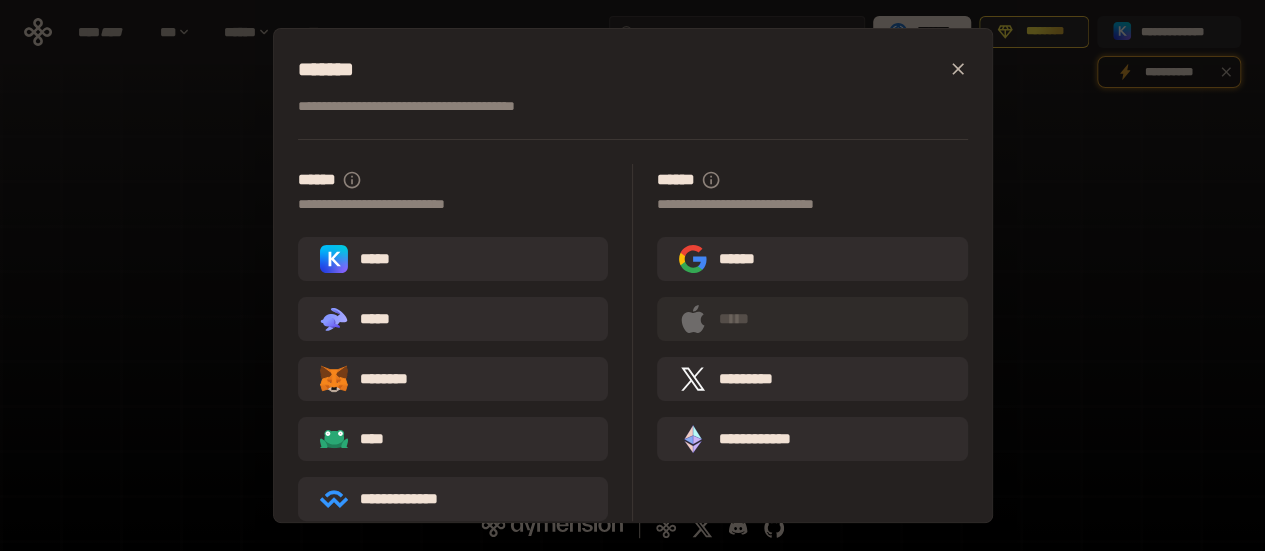 click 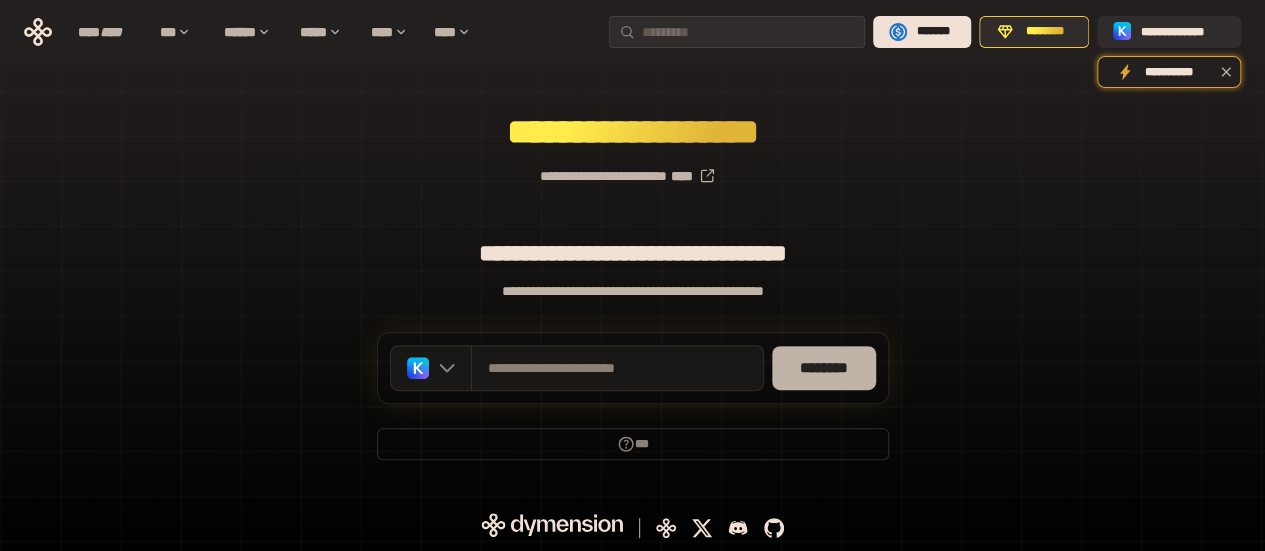 click on "********" at bounding box center (824, 368) 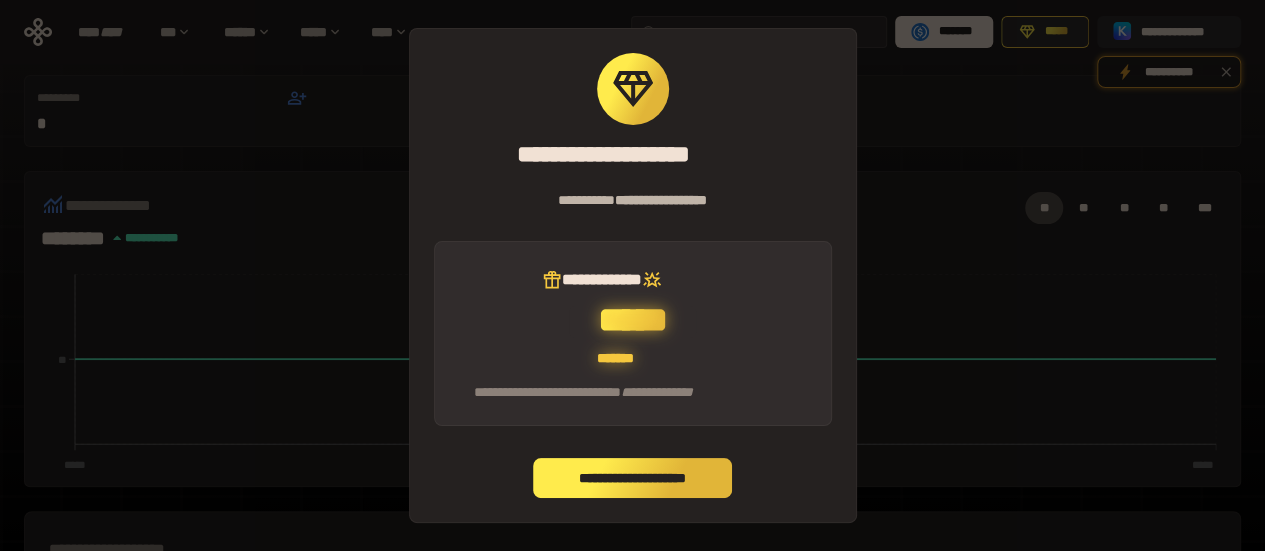 click on "**********" at bounding box center (633, 478) 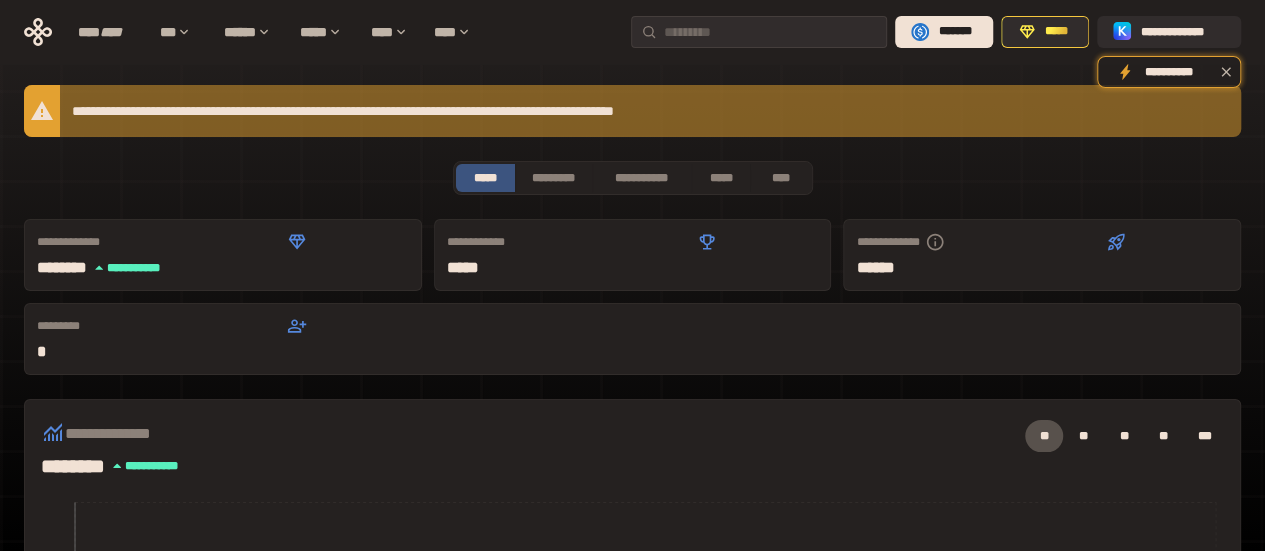 scroll, scrollTop: 0, scrollLeft: 0, axis: both 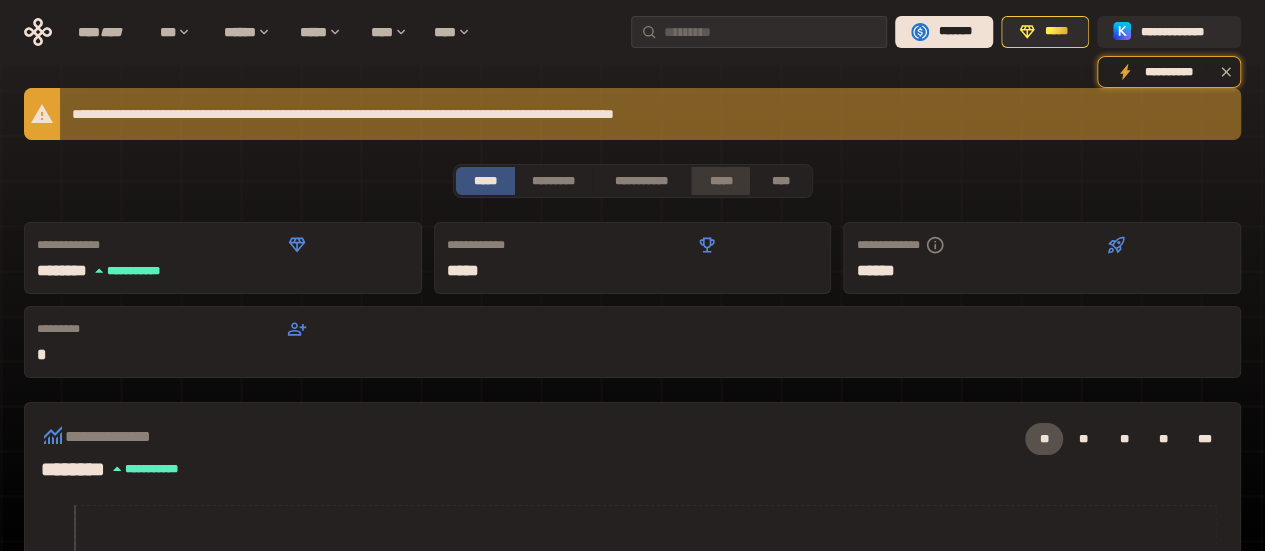 click on "*****" at bounding box center (721, 181) 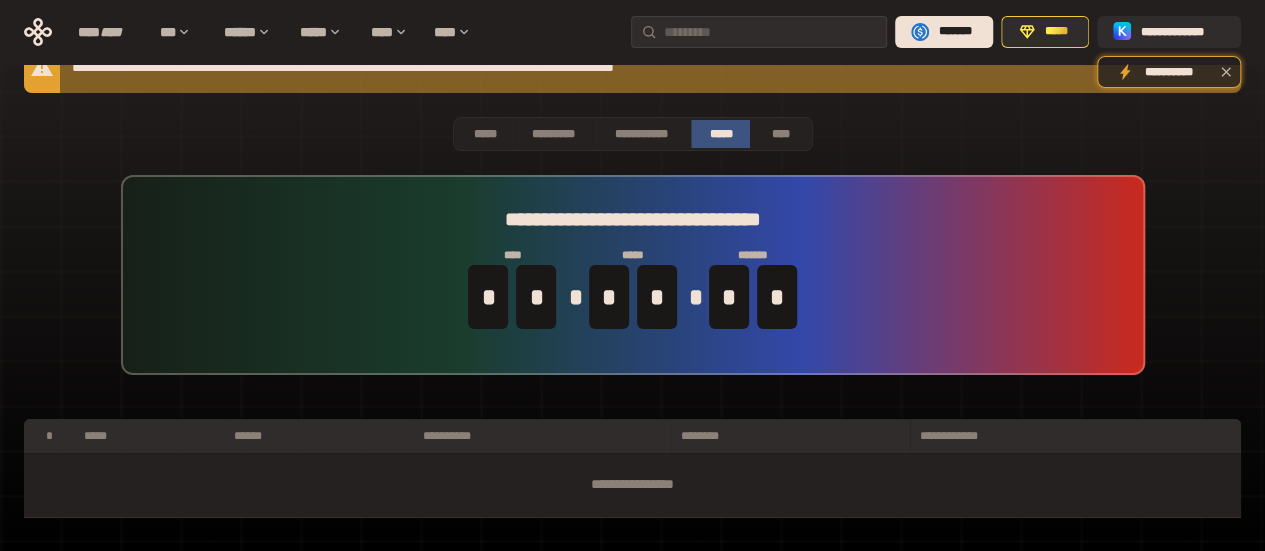 scroll, scrollTop: 0, scrollLeft: 0, axis: both 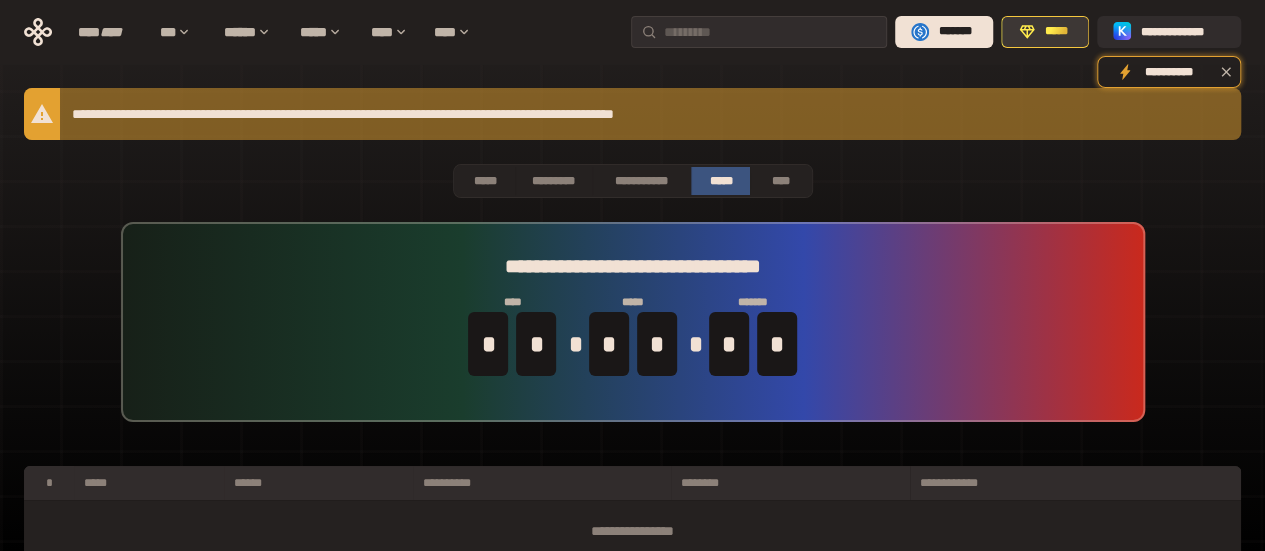 click on "*****" at bounding box center (1045, 32) 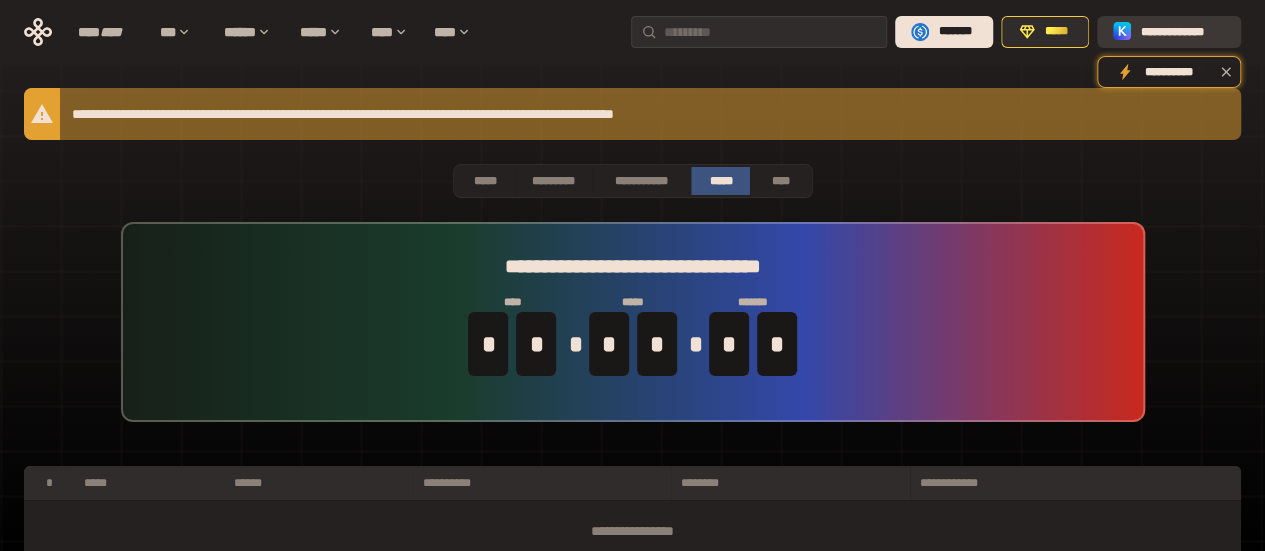 click on "**********" at bounding box center [1183, 32] 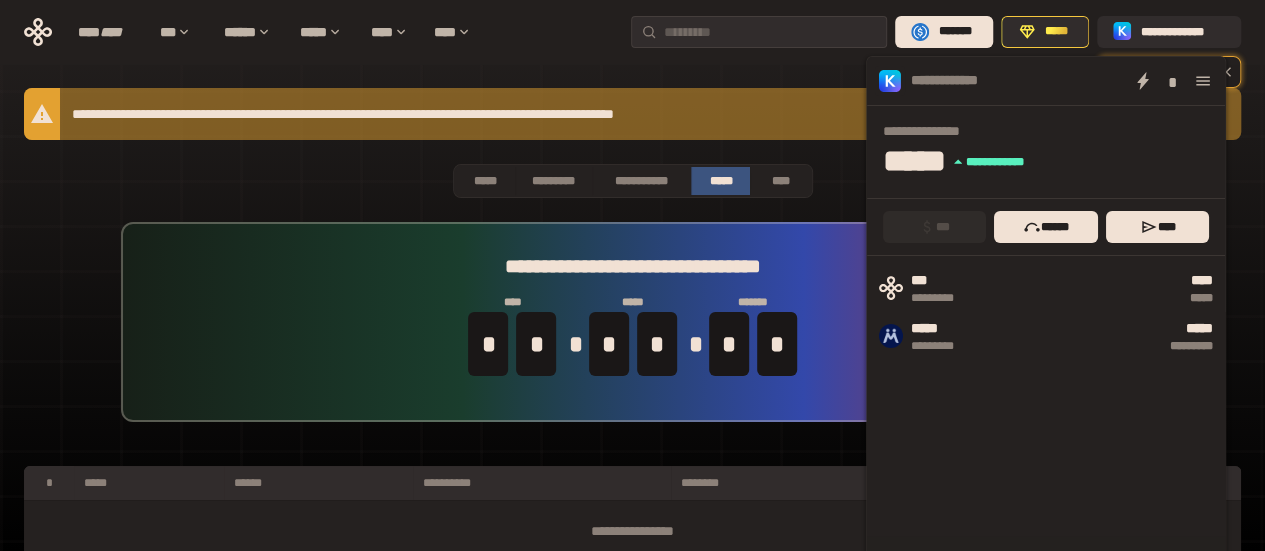 click 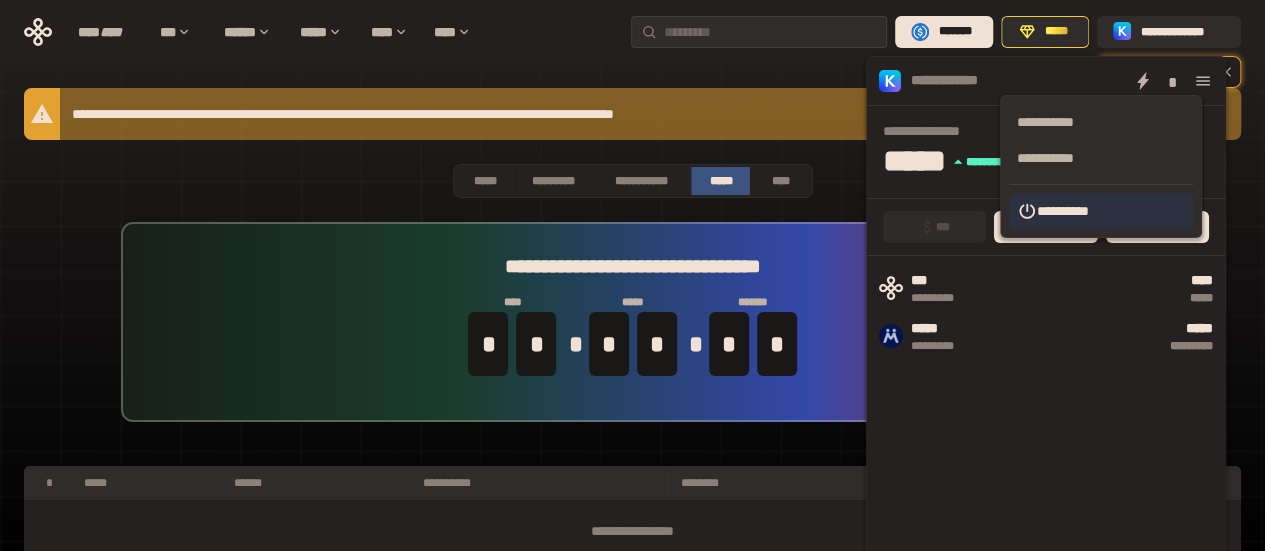 click on "**********" at bounding box center (1101, 211) 